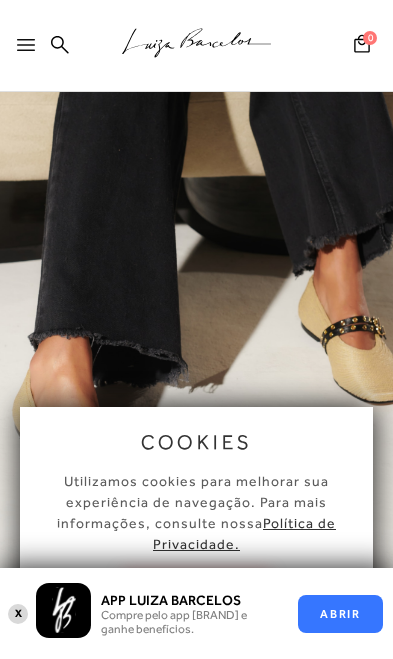 scroll, scrollTop: 265, scrollLeft: 0, axis: vertical 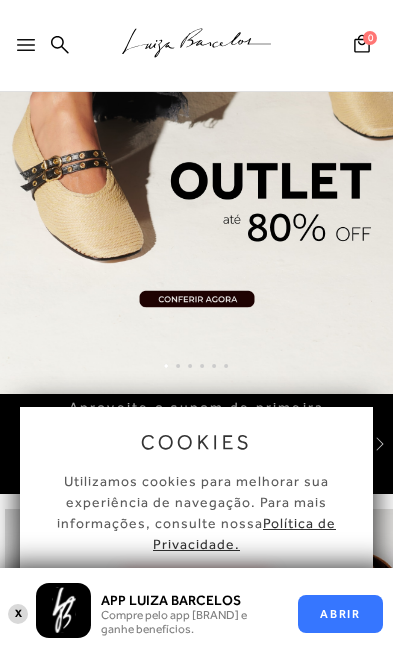 click on "Política de Privacidade." at bounding box center (244, 533) 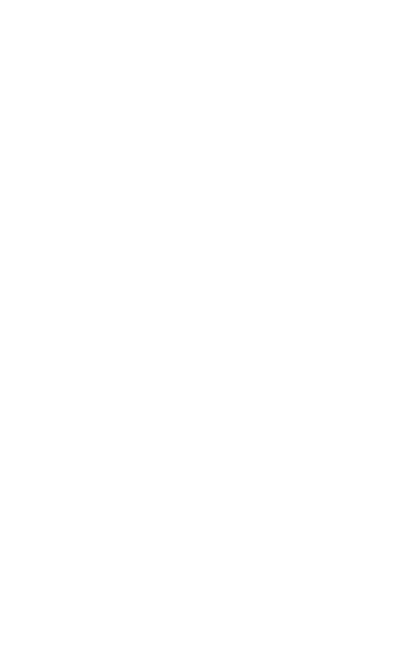 scroll, scrollTop: 2, scrollLeft: 0, axis: vertical 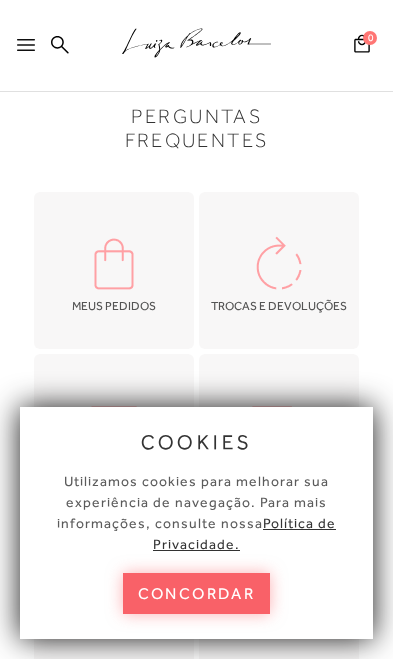 click on "concordar" at bounding box center (197, 593) 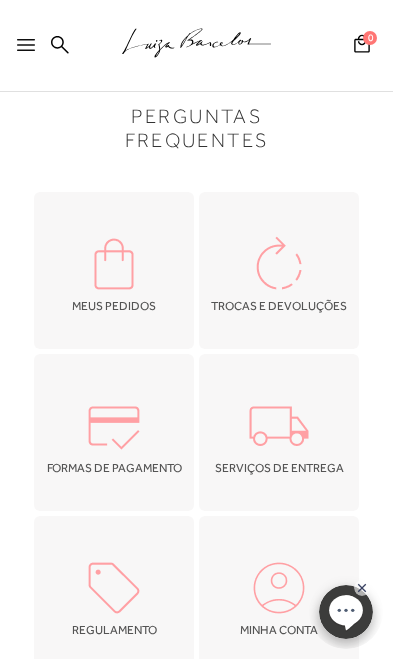 scroll, scrollTop: 0, scrollLeft: 0, axis: both 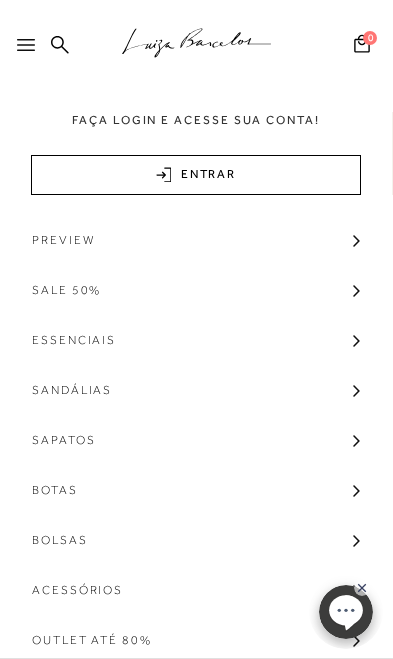 click on "Sandálias" at bounding box center [196, 390] 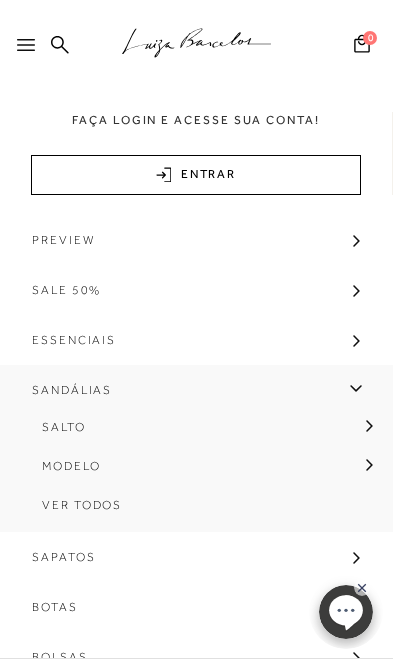 click on "Modelo" at bounding box center [71, 466] 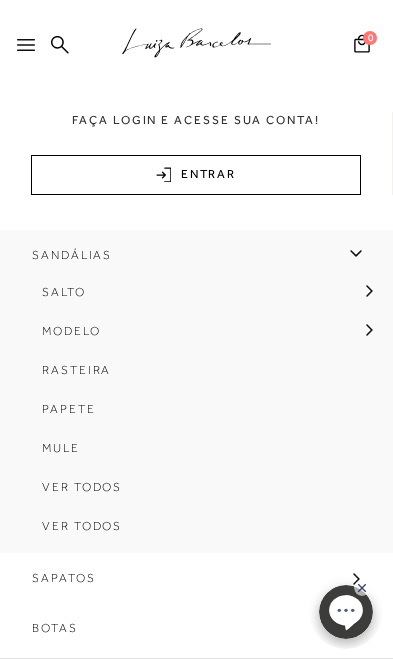 scroll, scrollTop: 136, scrollLeft: 0, axis: vertical 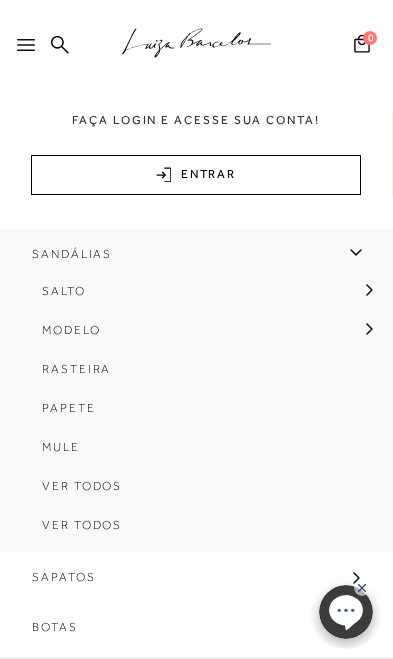 click on "Salto" at bounding box center [196, 298] 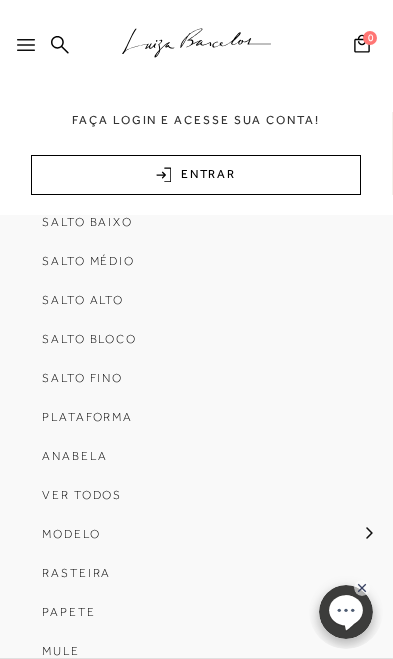 scroll, scrollTop: 257, scrollLeft: 0, axis: vertical 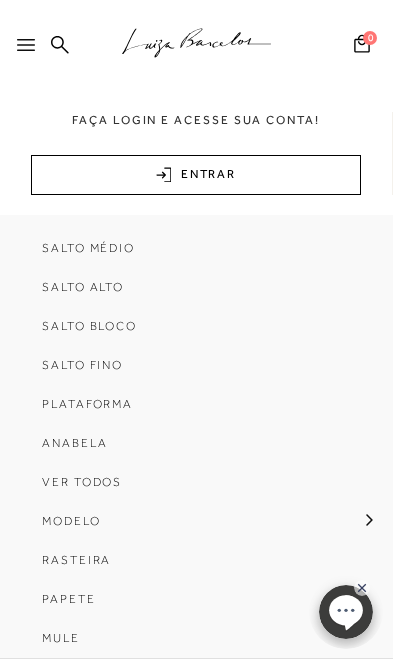 click on "Anabela" at bounding box center [74, 443] 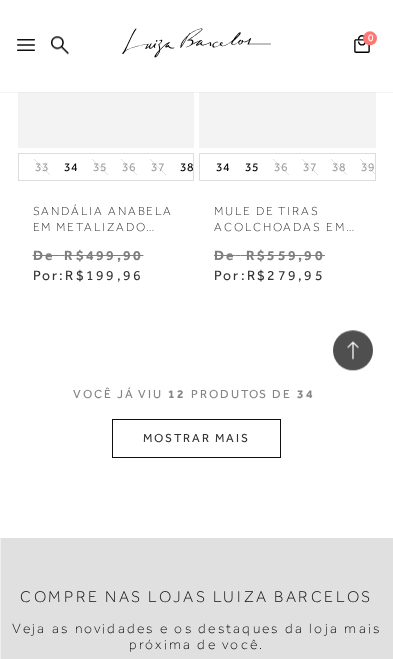 scroll, scrollTop: 2617, scrollLeft: 0, axis: vertical 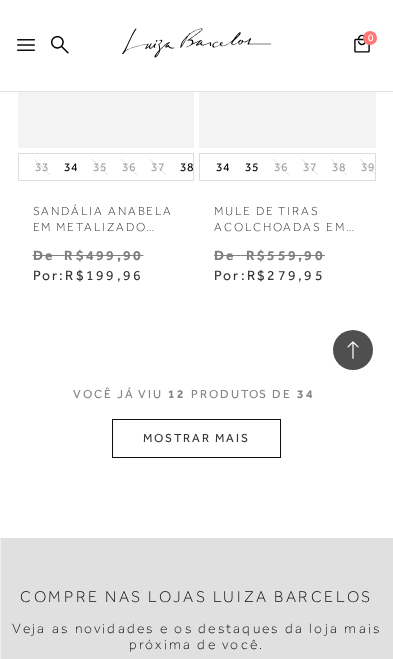 click on "MOSTRAR MAIS" at bounding box center (196, 438) 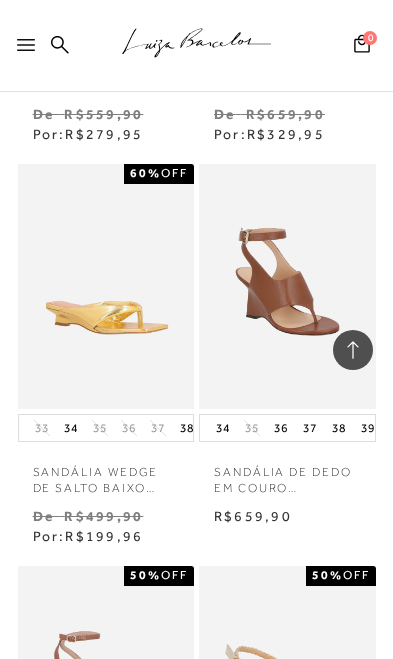 scroll, scrollTop: 3965, scrollLeft: 0, axis: vertical 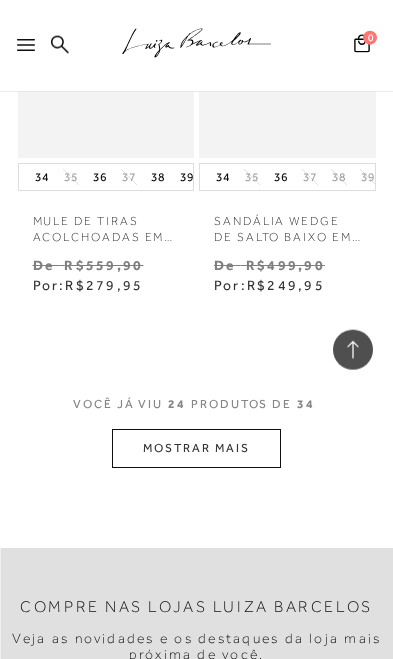 click on "MOSTRAR MAIS" at bounding box center (196, 448) 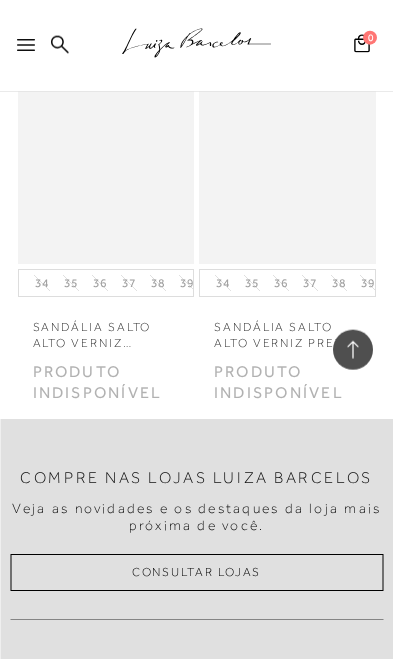 scroll, scrollTop: 6924, scrollLeft: 0, axis: vertical 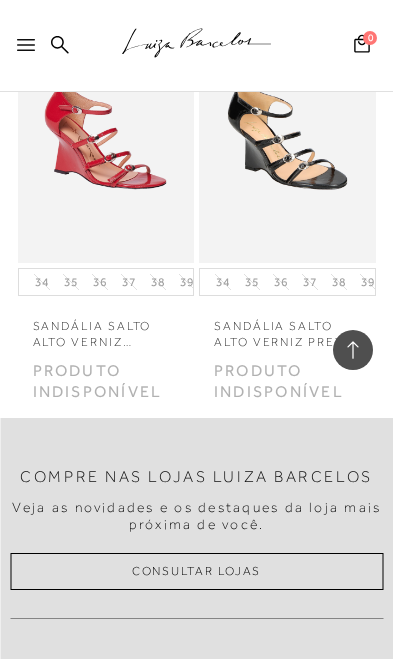 click 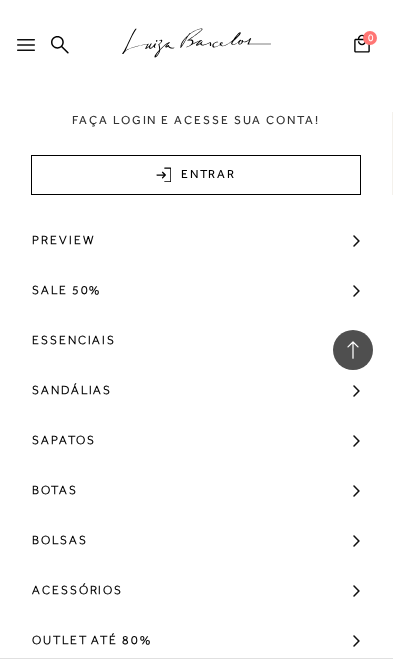 click on "Sandálias" at bounding box center [196, 390] 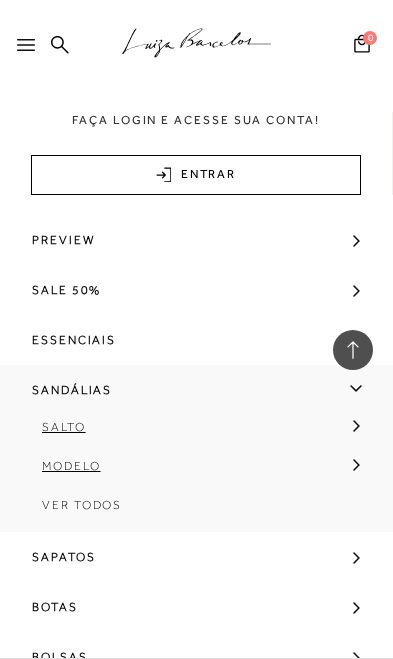 click on "Salto" at bounding box center (64, 427) 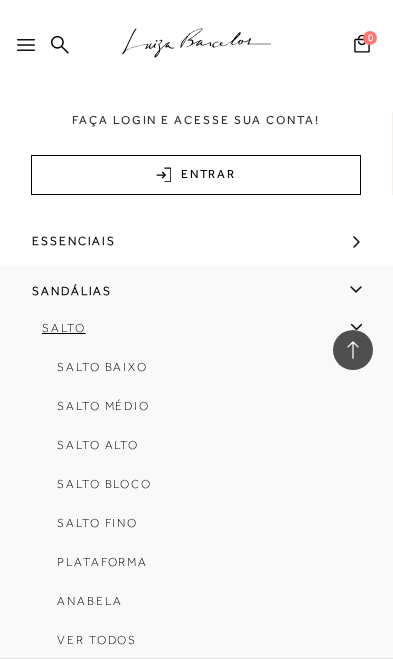 scroll, scrollTop: 104, scrollLeft: 0, axis: vertical 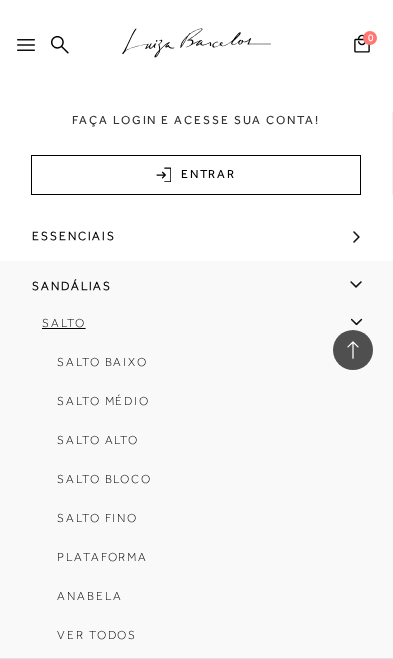 click on "Plataforma" at bounding box center (102, 557) 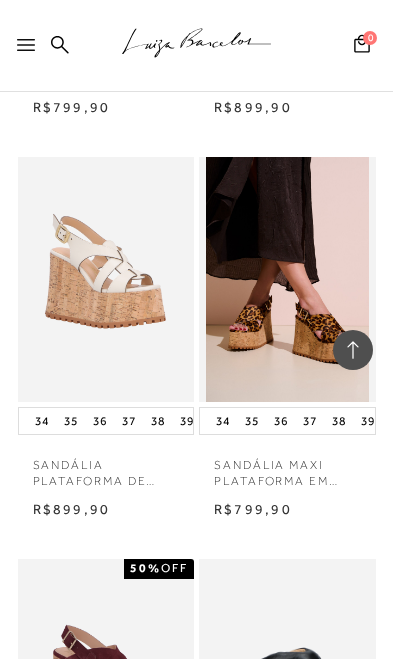 scroll, scrollTop: 1962, scrollLeft: 0, axis: vertical 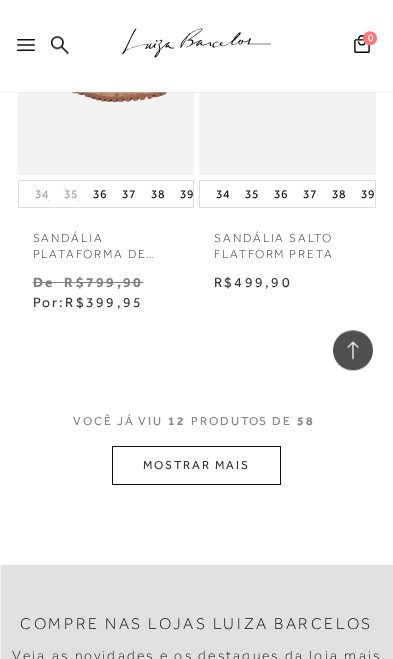 click on "MOSTRAR MAIS" at bounding box center [196, 465] 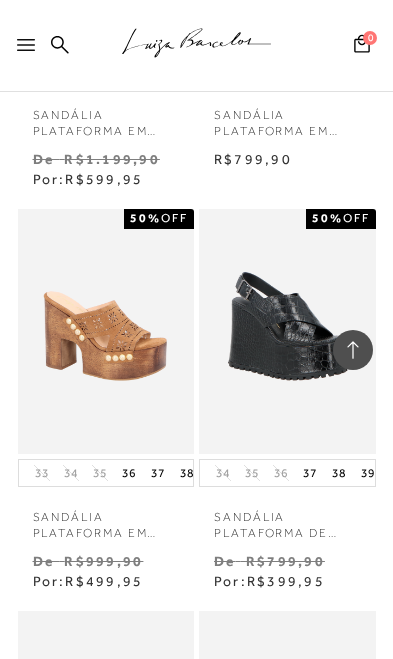 scroll, scrollTop: 3518, scrollLeft: 0, axis: vertical 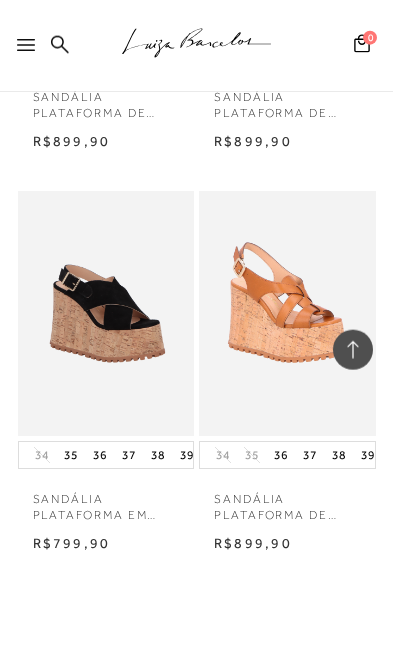 click on "MOSTRAR MAIS" at bounding box center (196, 726) 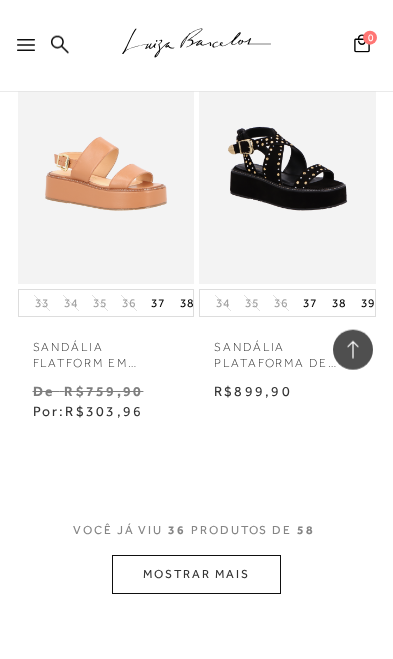 click on "MOSTRAR MAIS" at bounding box center (196, 574) 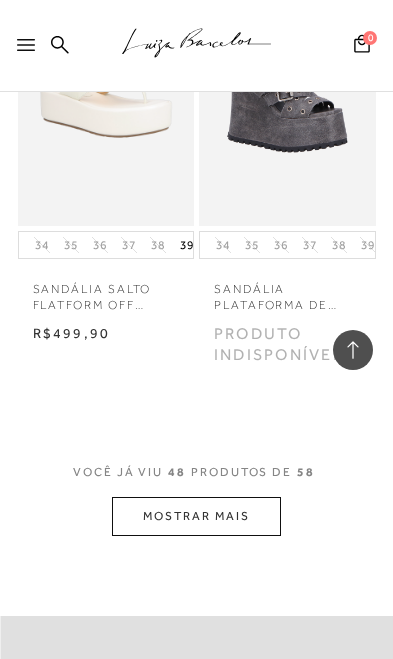 scroll, scrollTop: 9773, scrollLeft: 0, axis: vertical 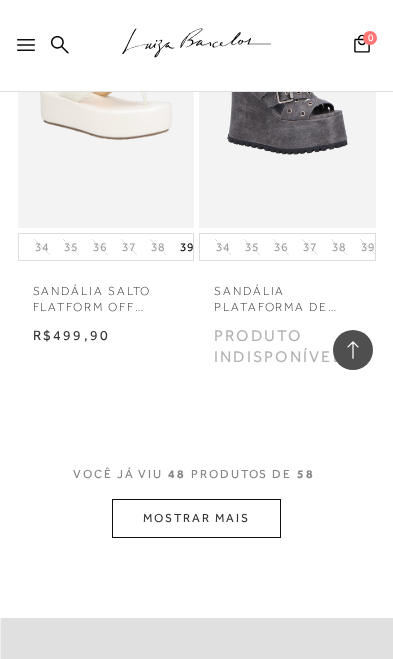 click on "MOSTRAR MAIS" at bounding box center [196, 518] 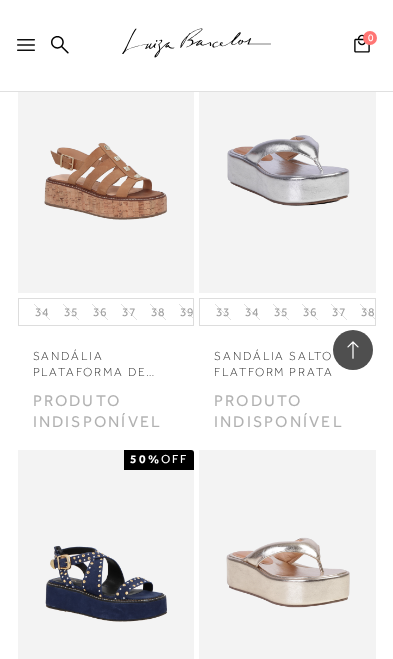 scroll, scrollTop: 11316, scrollLeft: 0, axis: vertical 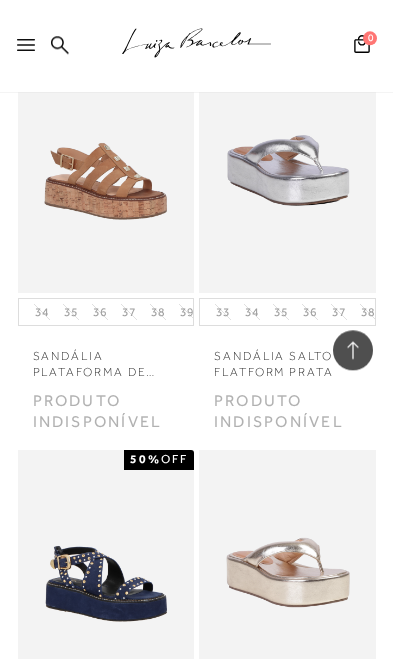 click at bounding box center [30, 51] 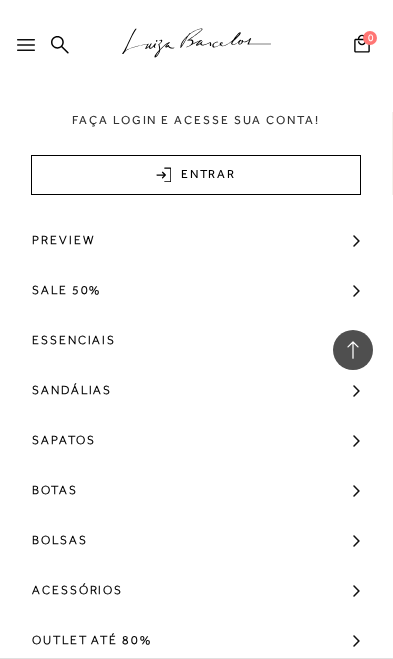 click on "Preview" at bounding box center [196, 240] 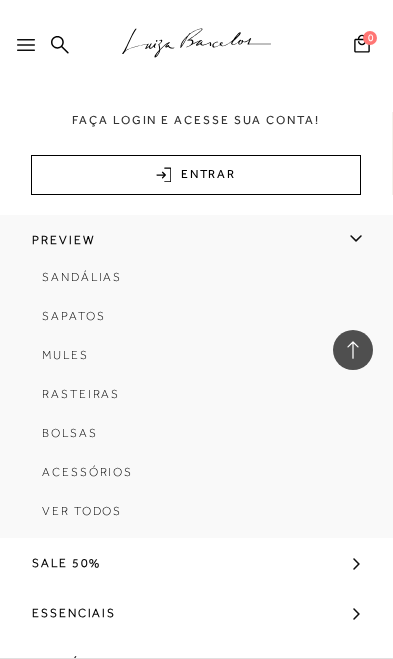 click on "Ver Todos" at bounding box center [196, 518] 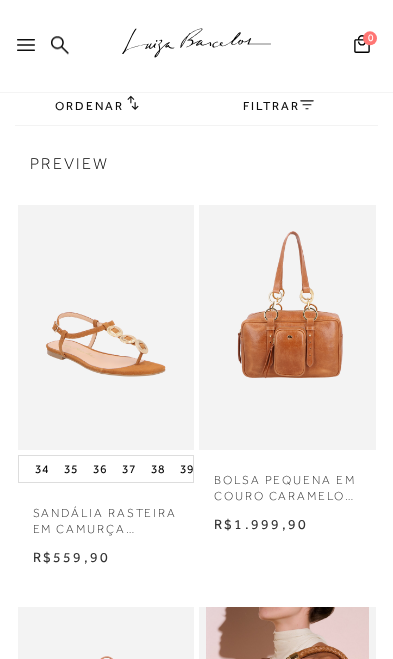 scroll, scrollTop: 302, scrollLeft: 0, axis: vertical 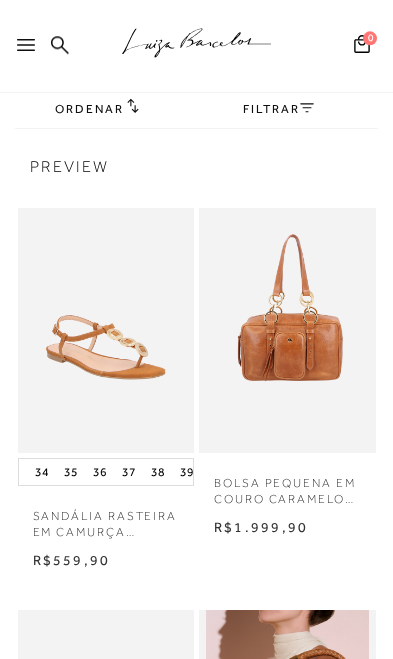 click on "FILTRAR" at bounding box center [278, 109] 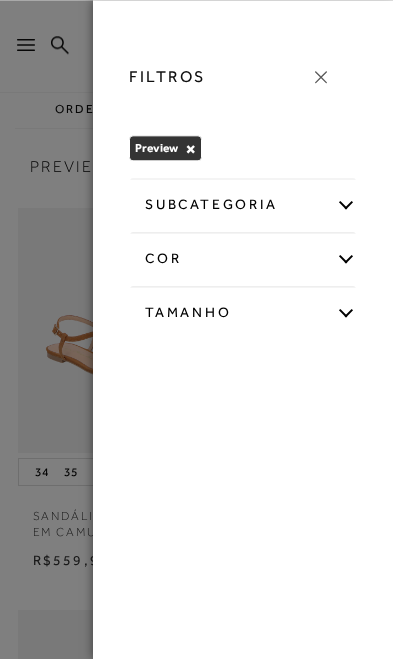 scroll, scrollTop: 302, scrollLeft: 0, axis: vertical 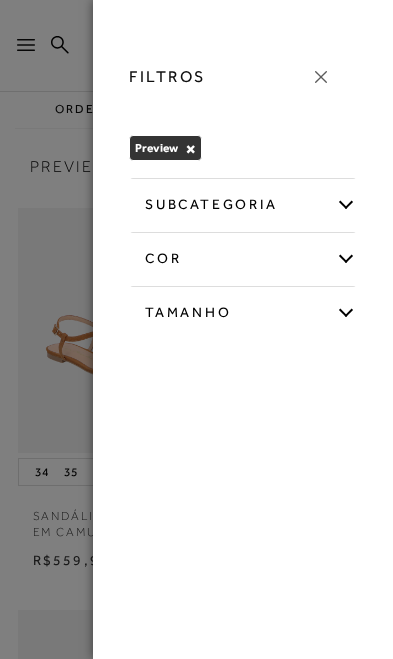 click on "Tamanho" at bounding box center [243, 309] 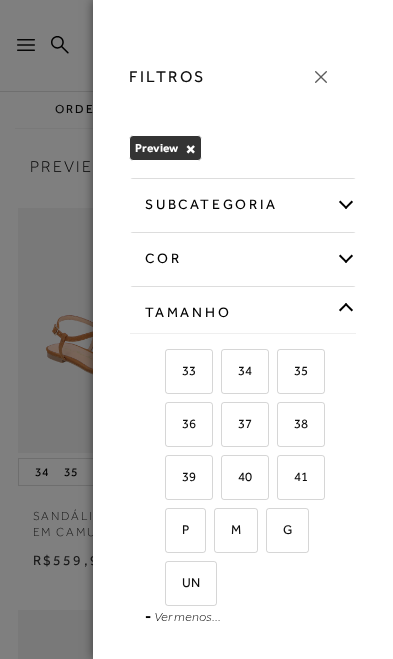 click on "35" at bounding box center [293, 370] 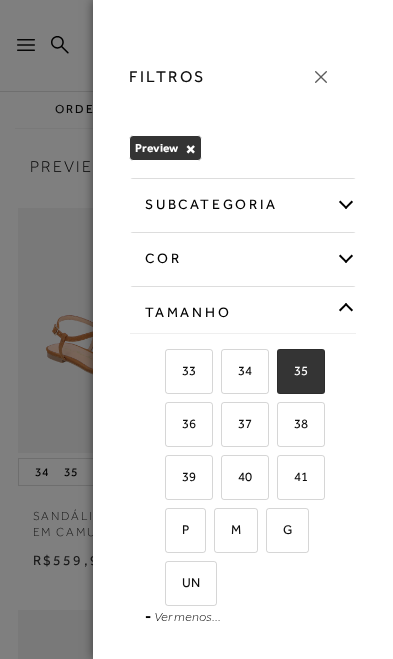 checkbox on "true" 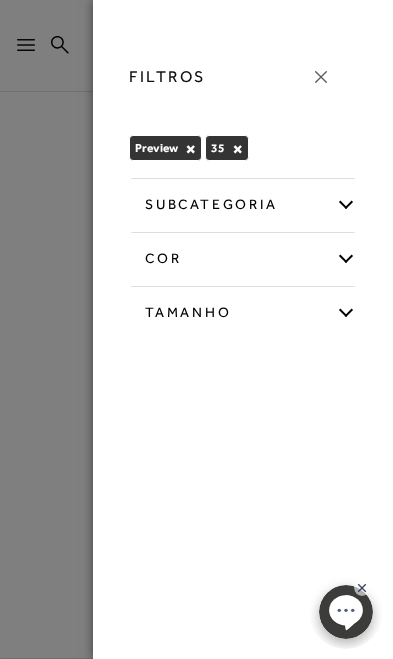 scroll, scrollTop: 0, scrollLeft: 0, axis: both 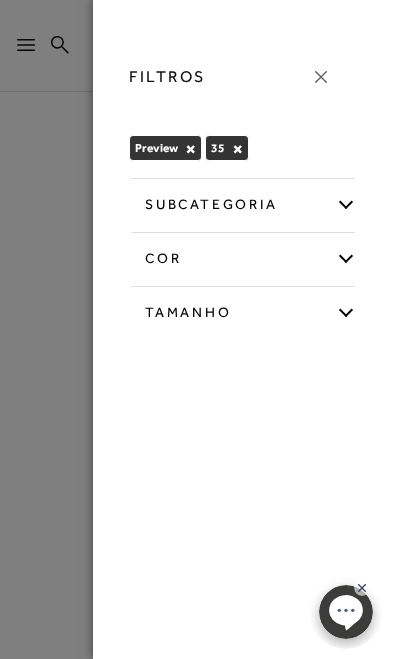 click on "Tamanho" at bounding box center [243, 309] 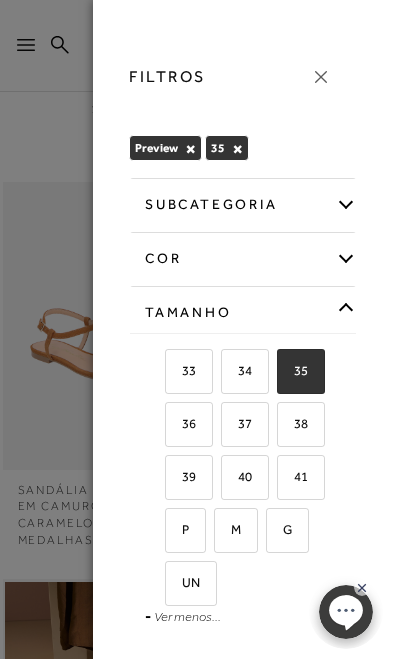 click on "34" at bounding box center [237, 370] 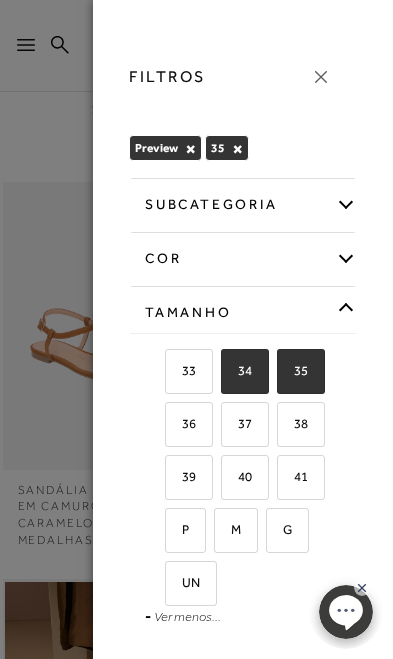 checkbox on "true" 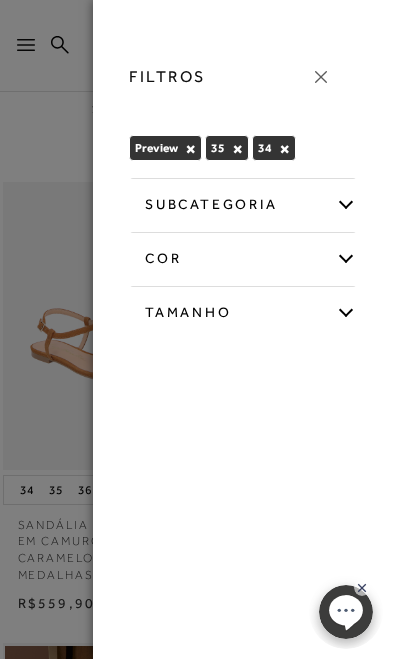 click 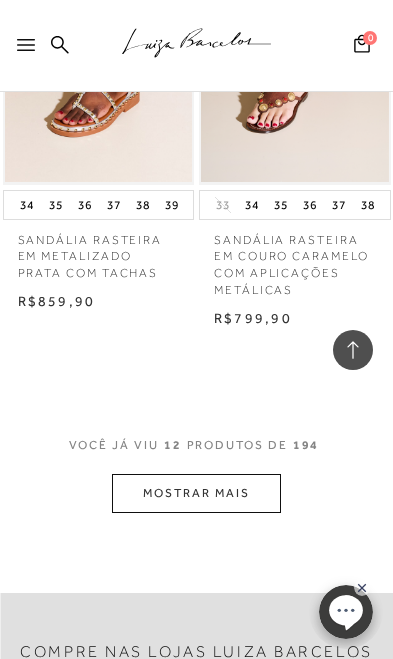 scroll, scrollTop: 2607, scrollLeft: 0, axis: vertical 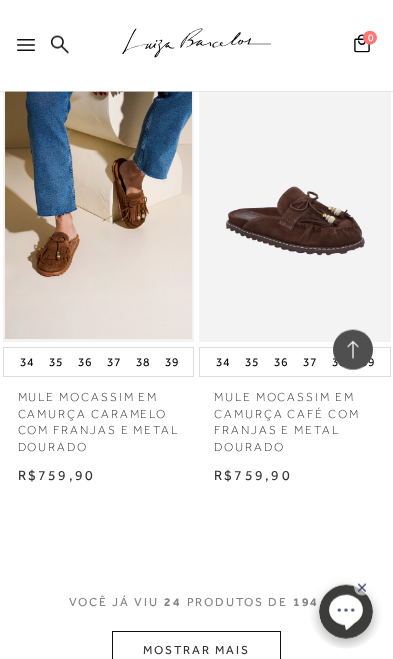 click on "MOSTRAR MAIS" at bounding box center (196, 650) 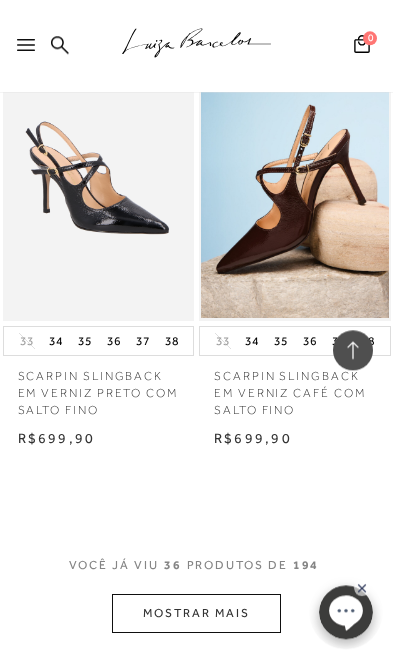 scroll, scrollTop: 7952, scrollLeft: 0, axis: vertical 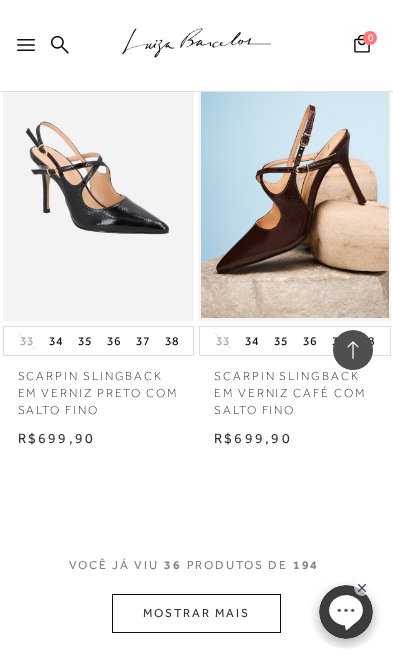 click on "MOSTRAR MAIS" at bounding box center [196, 613] 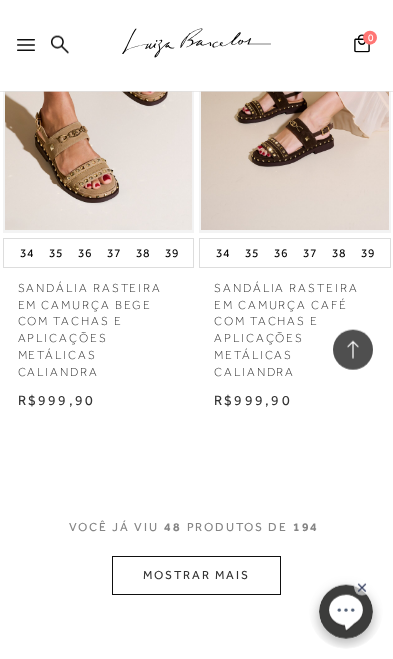 scroll, scrollTop: 10803, scrollLeft: 0, axis: vertical 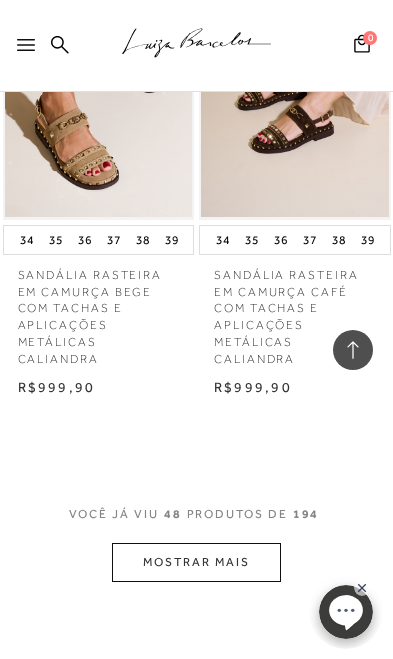 click on "MOSTRAR MAIS" at bounding box center [196, 562] 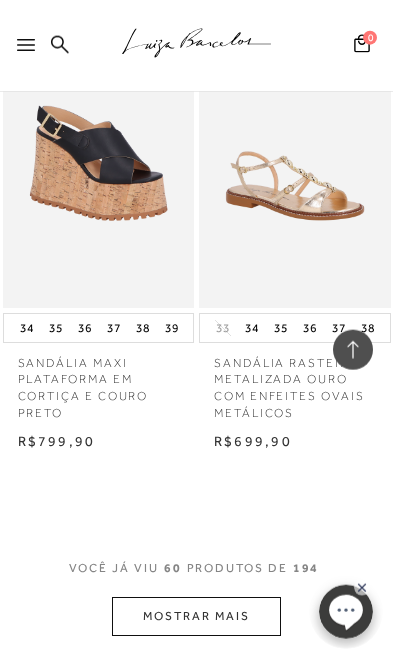 scroll, scrollTop: 13530, scrollLeft: 0, axis: vertical 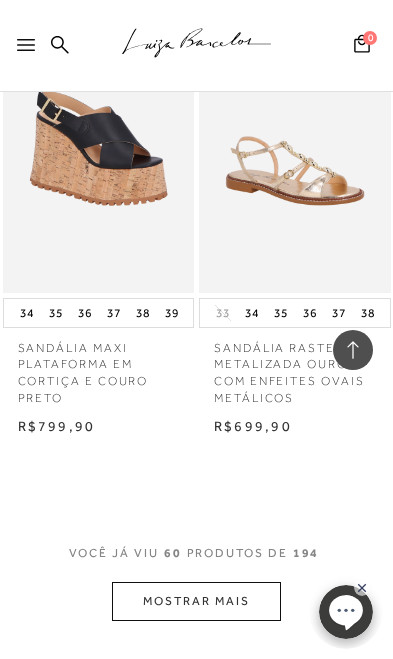 click on "MOSTRAR MAIS" at bounding box center (196, 601) 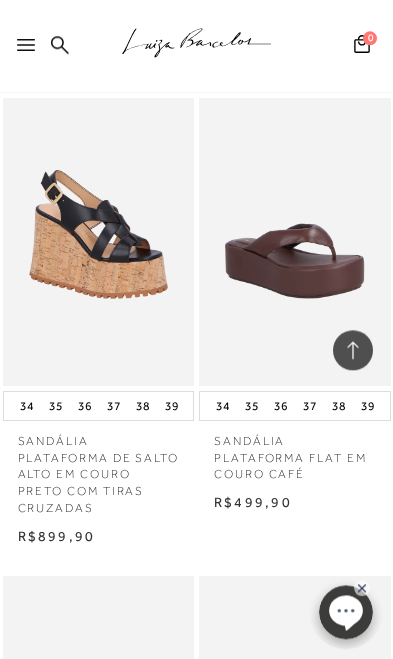 scroll, scrollTop: 14350, scrollLeft: 0, axis: vertical 